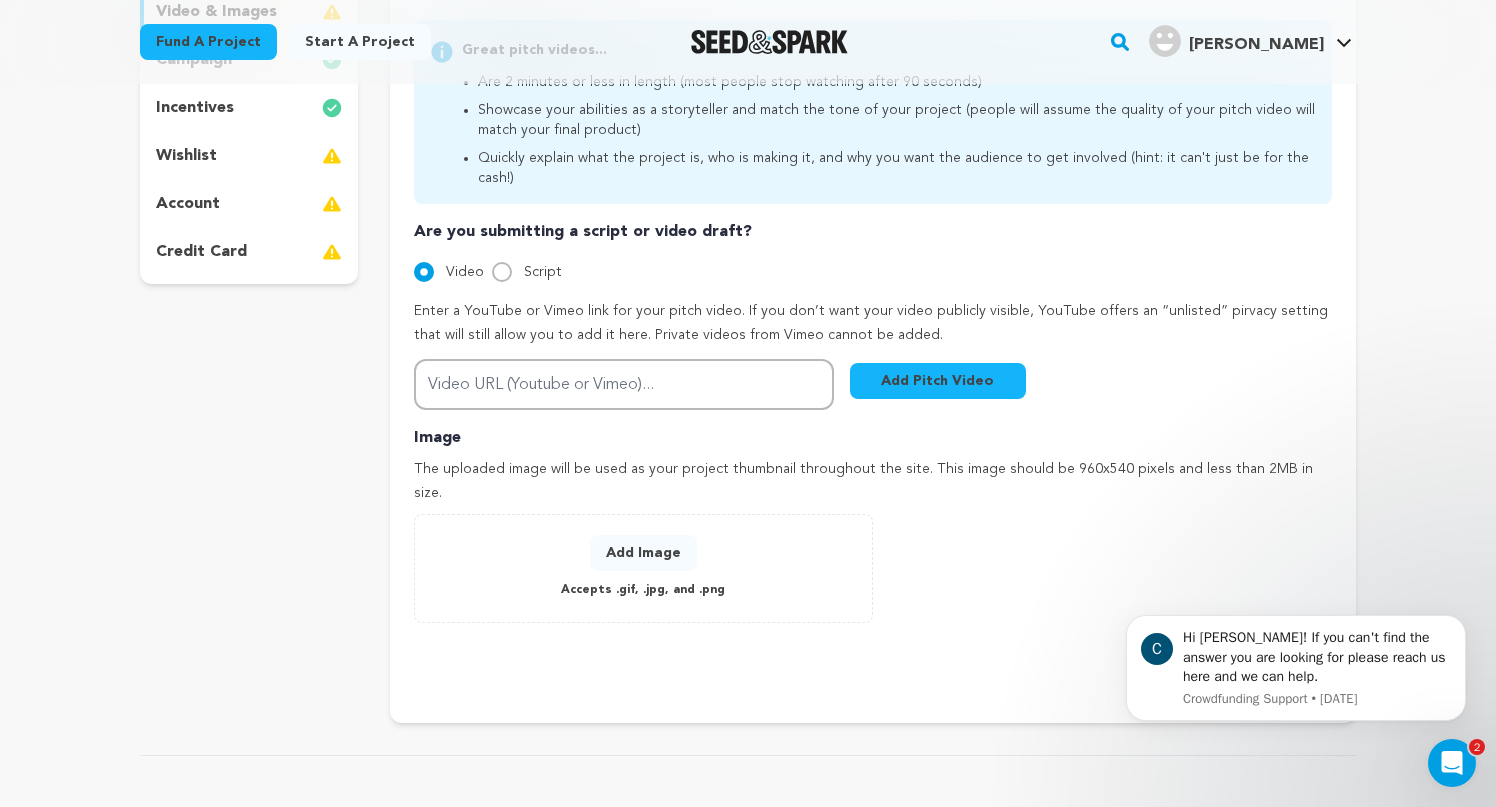 scroll, scrollTop: 0, scrollLeft: 0, axis: both 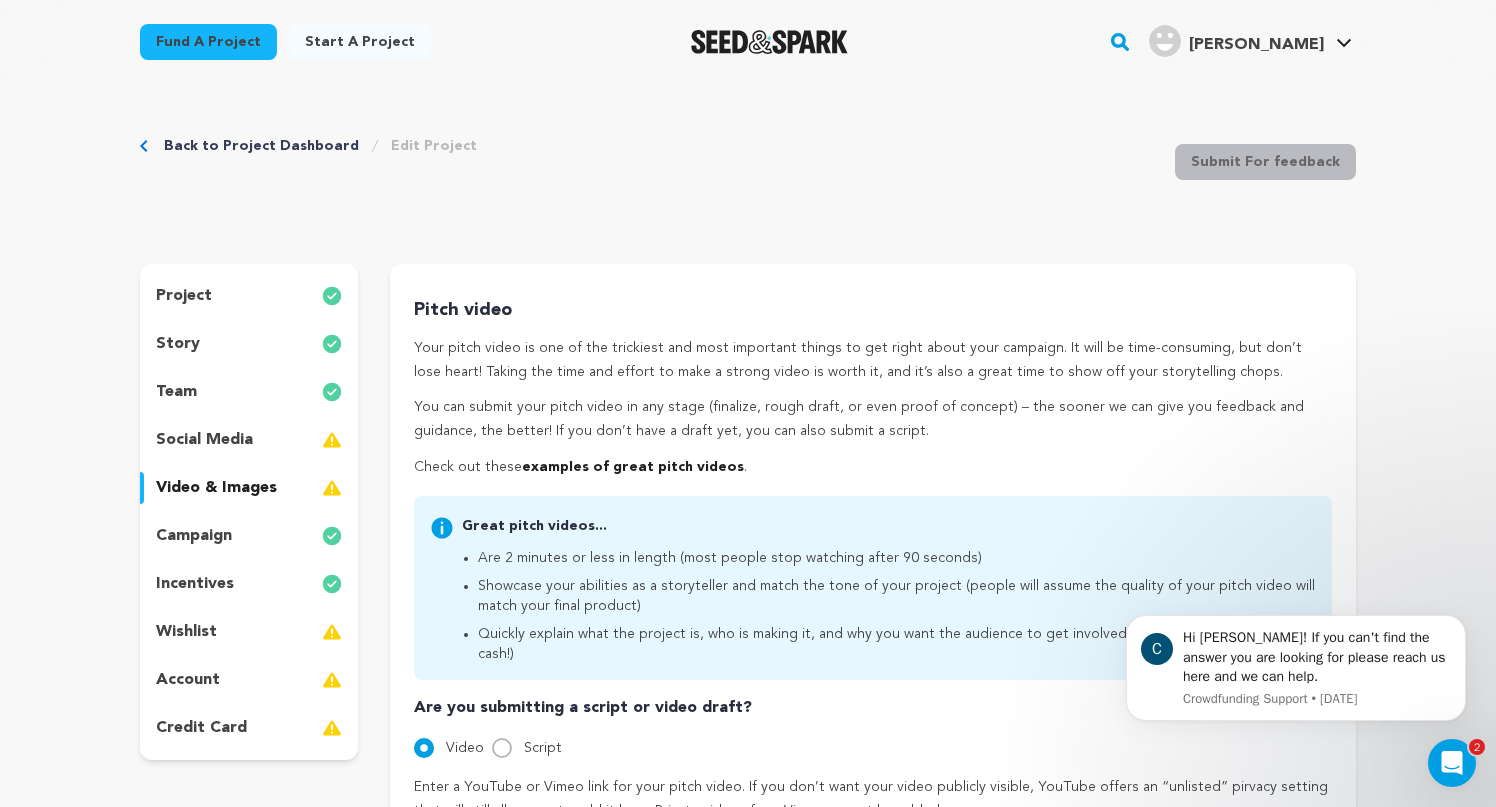 click on "Back to Project Dashboard" at bounding box center [261, 146] 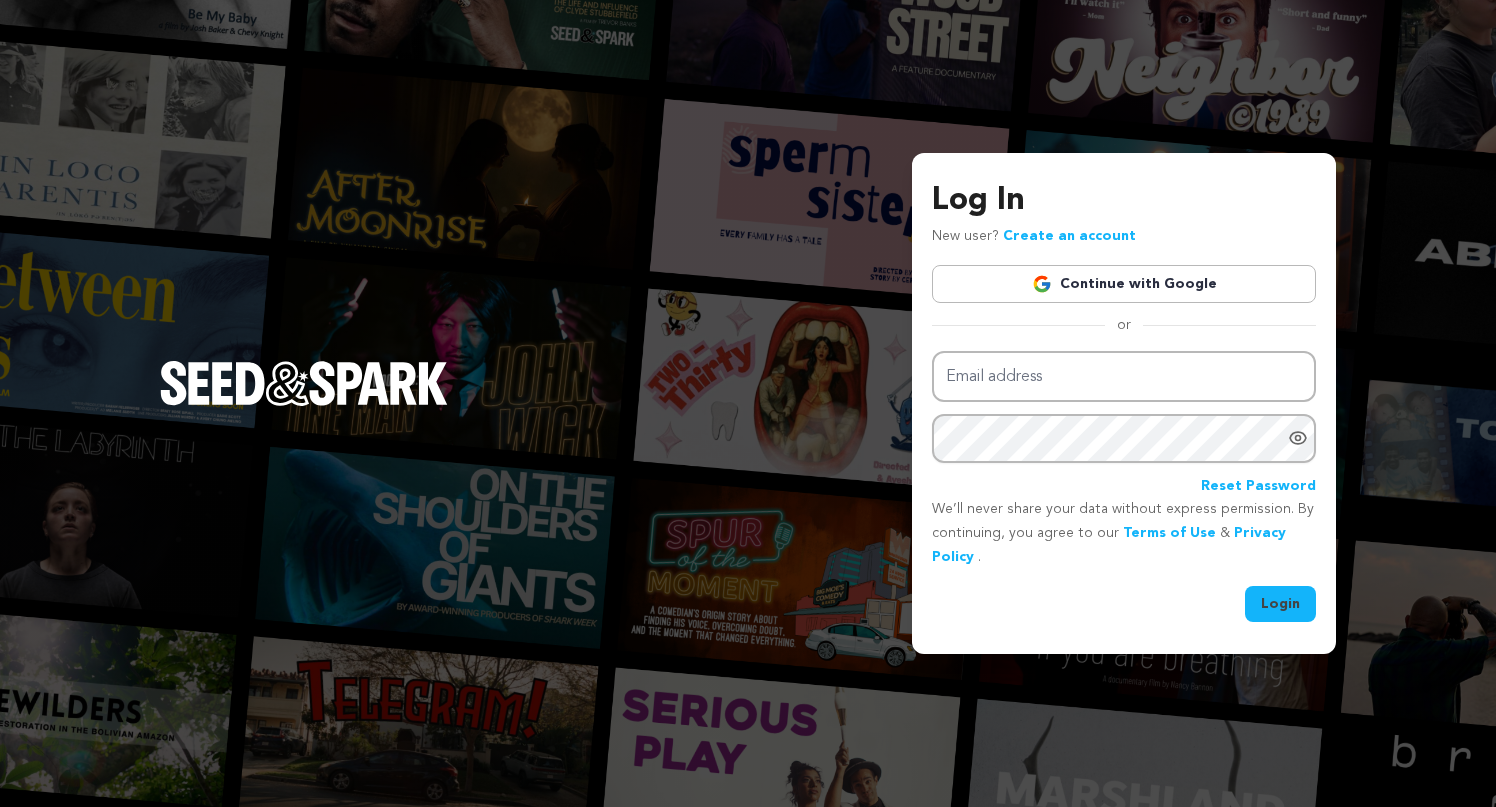 scroll, scrollTop: 0, scrollLeft: 0, axis: both 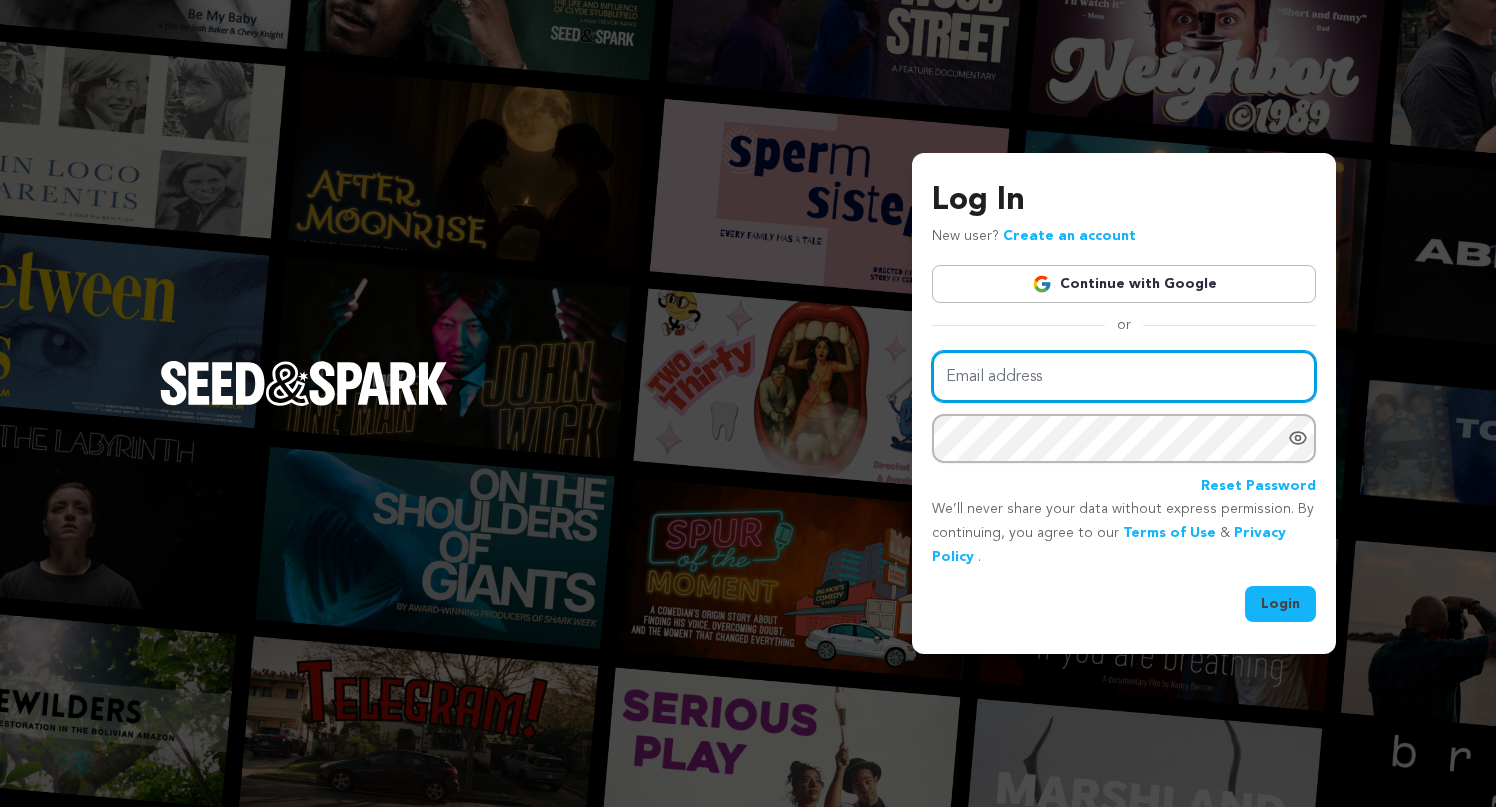 type on "manuelbranaa@gmail.com" 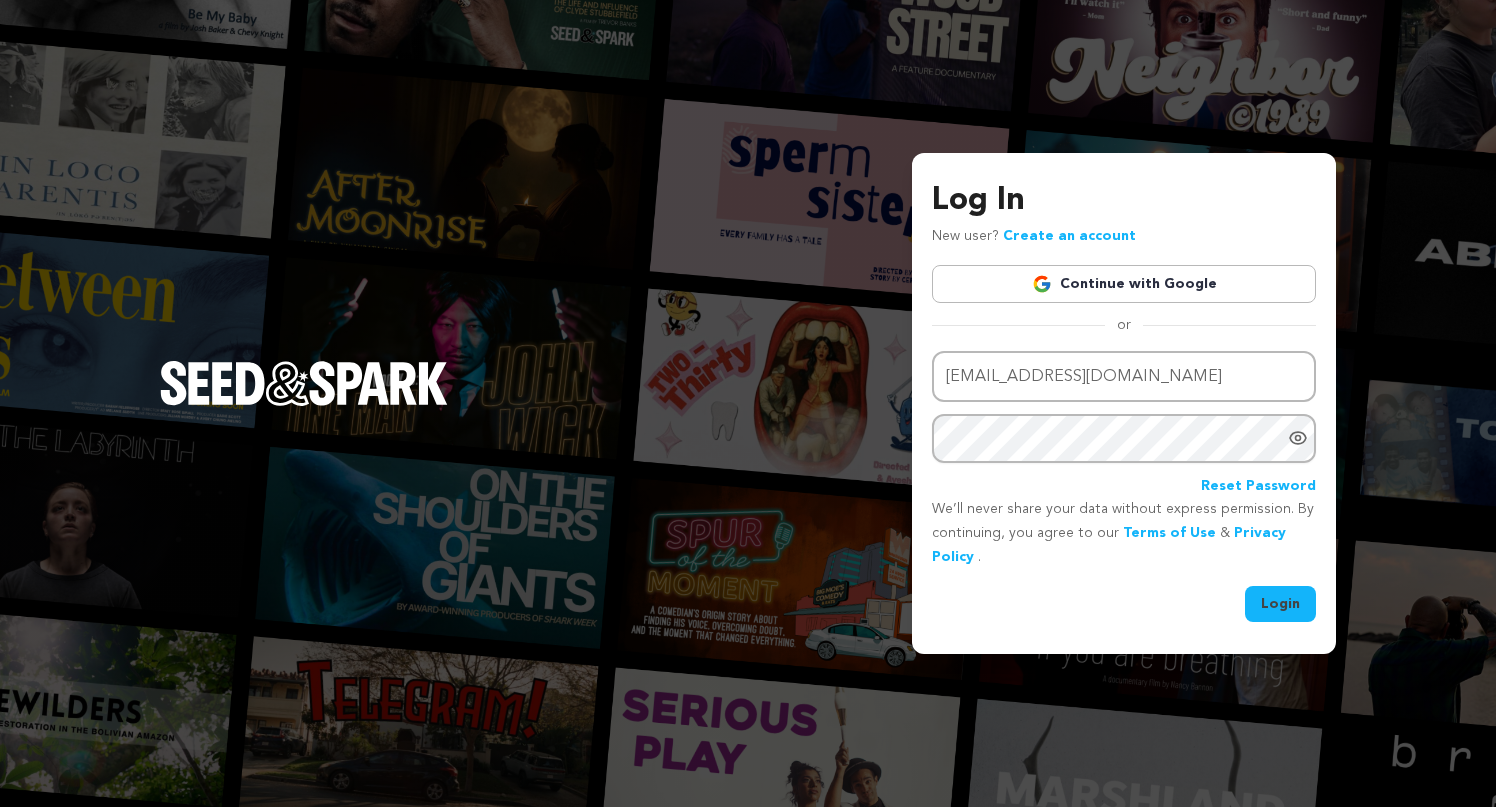 click on "Login" at bounding box center [1280, 604] 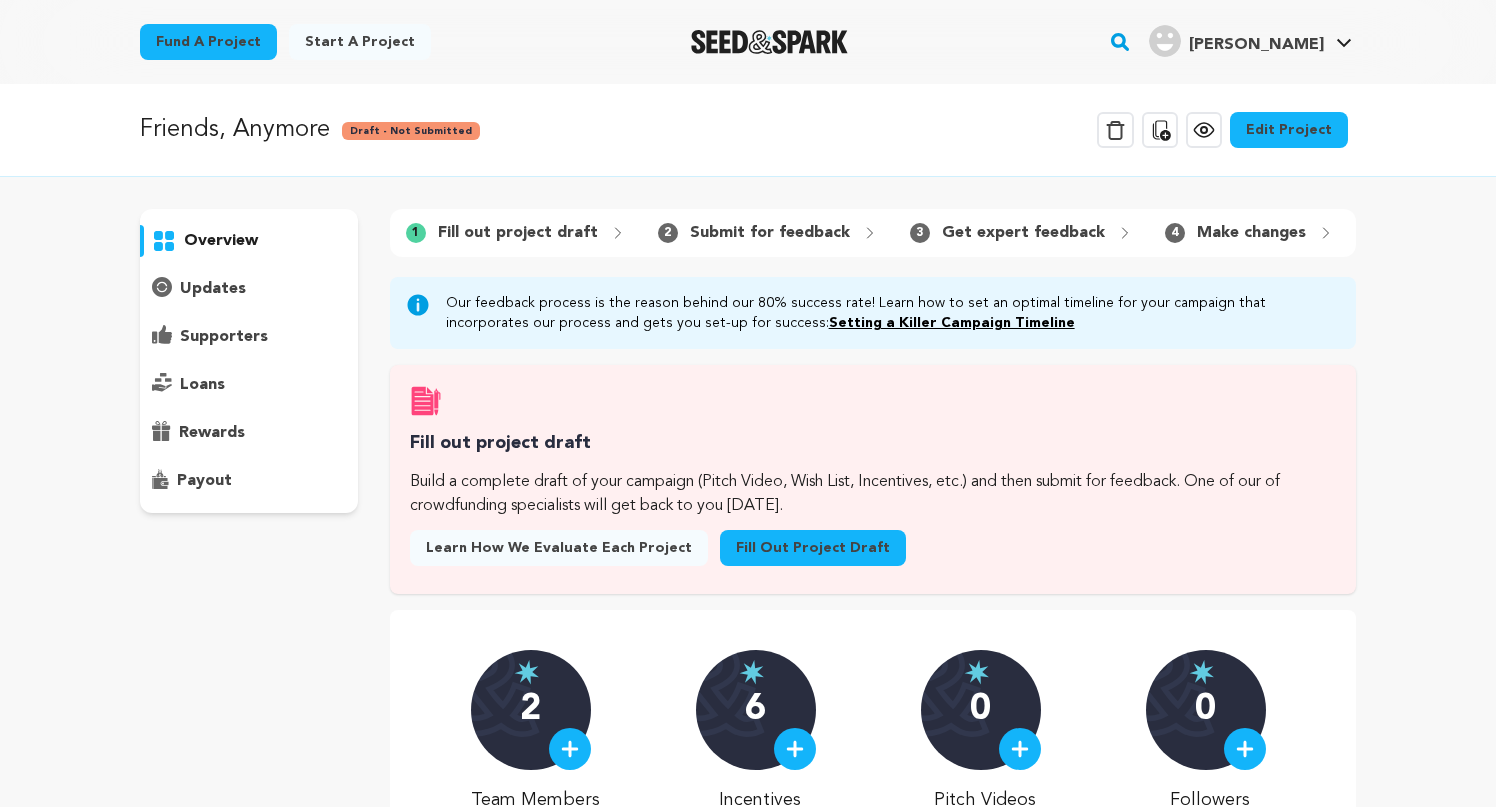 scroll, scrollTop: 0, scrollLeft: 0, axis: both 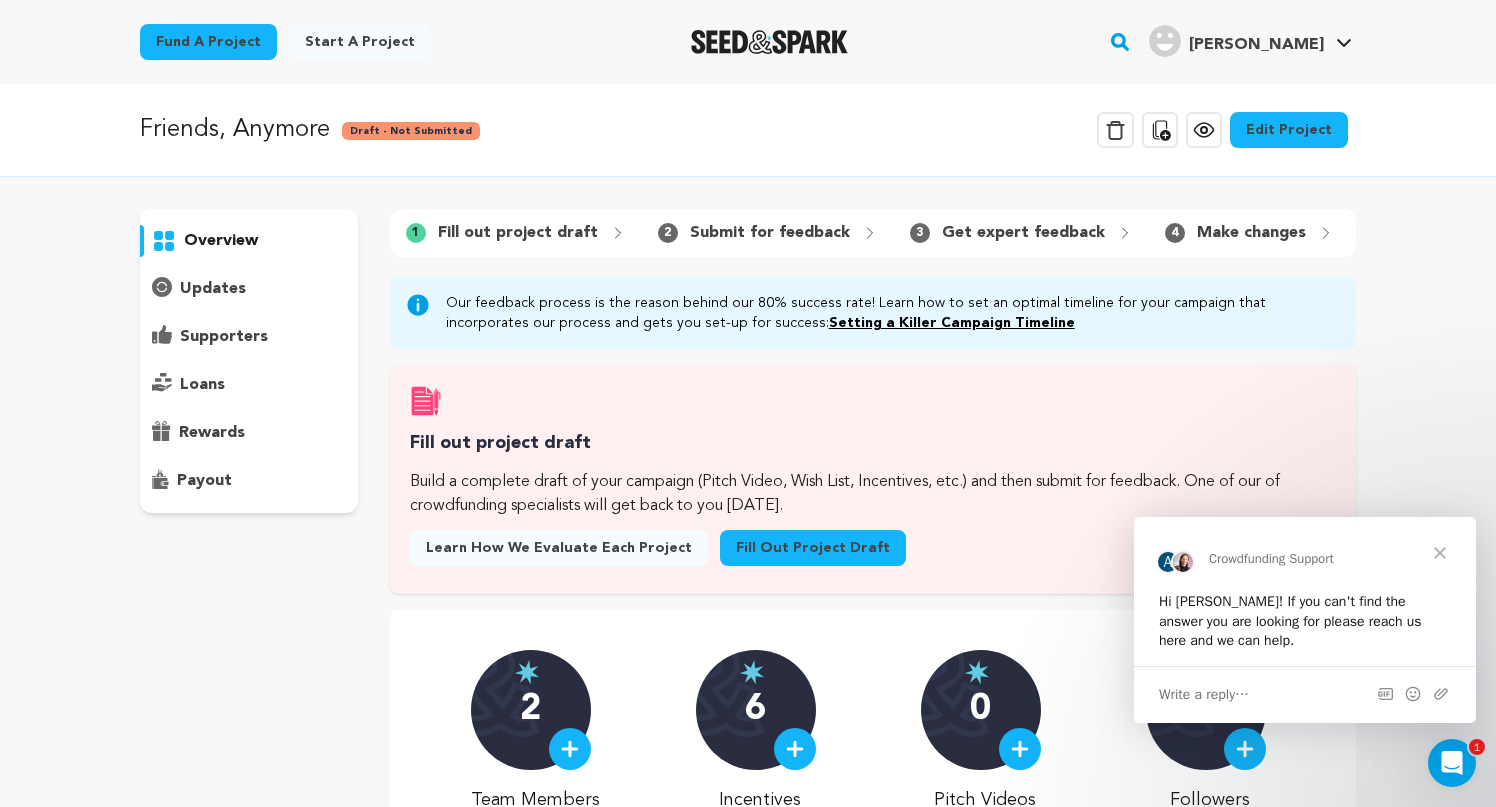 click on "Draft - Not Submitted" at bounding box center [411, 131] 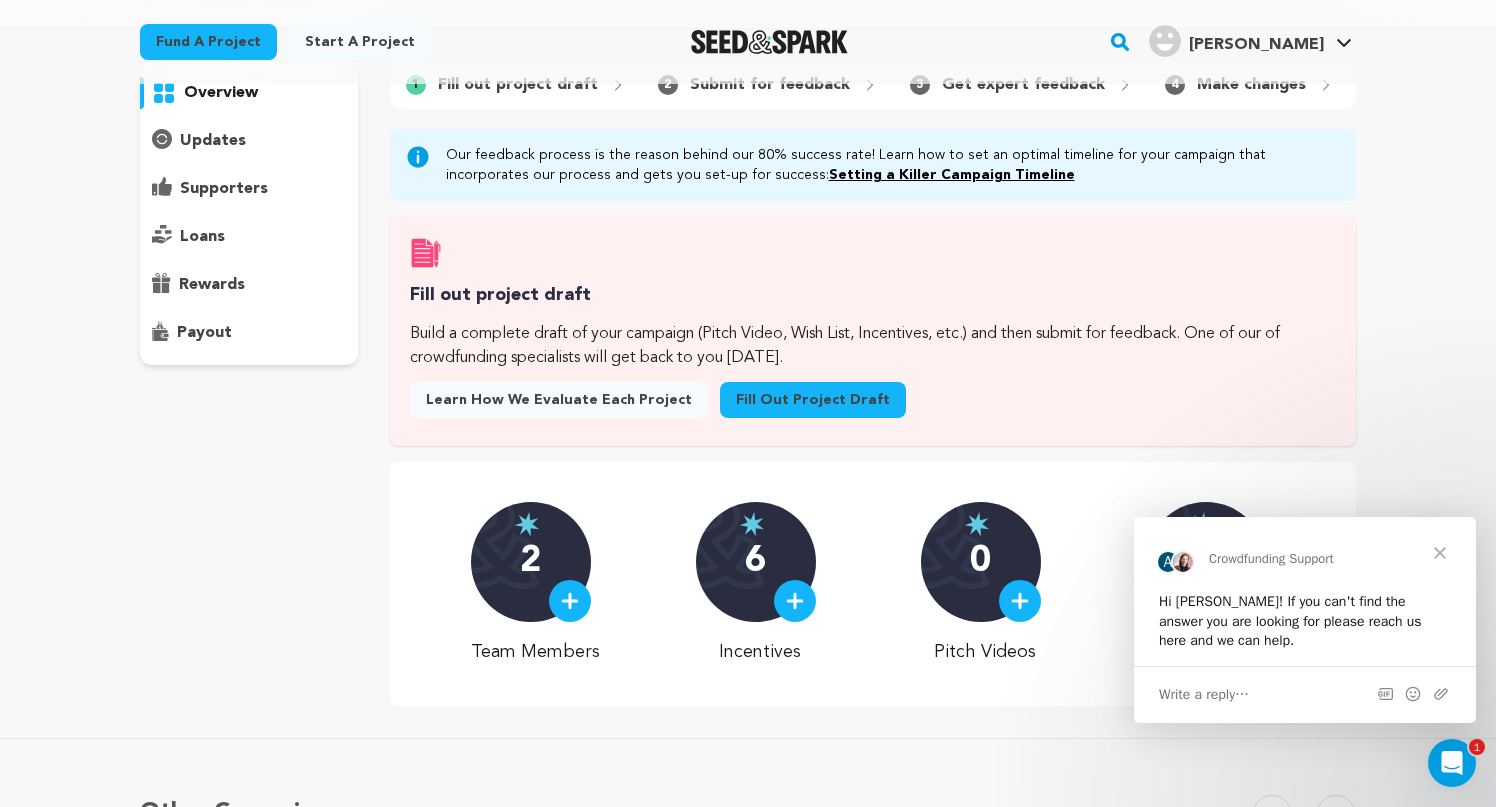 scroll, scrollTop: 118, scrollLeft: 0, axis: vertical 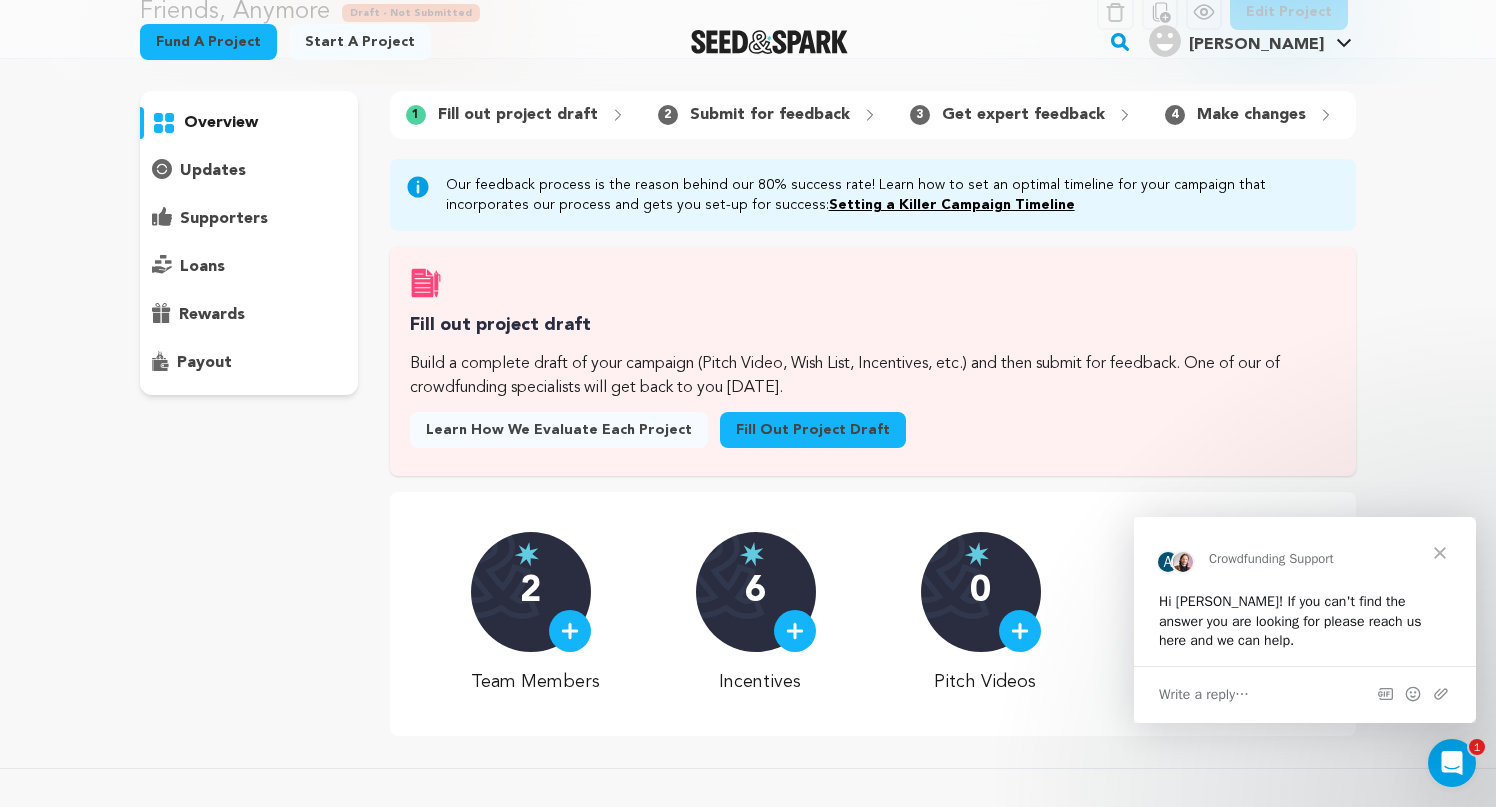 click on "overview" at bounding box center [221, 123] 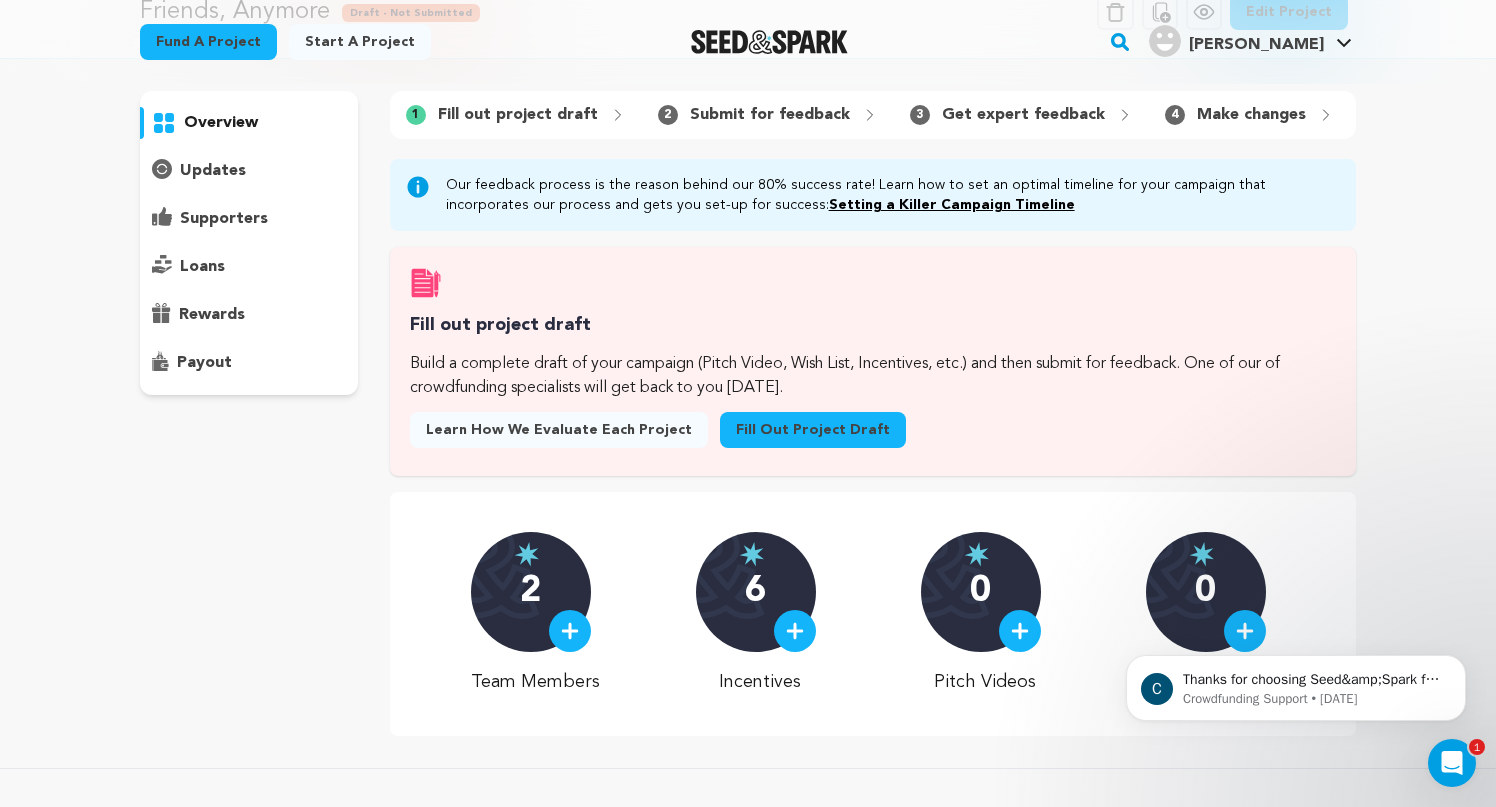 scroll, scrollTop: 0, scrollLeft: 0, axis: both 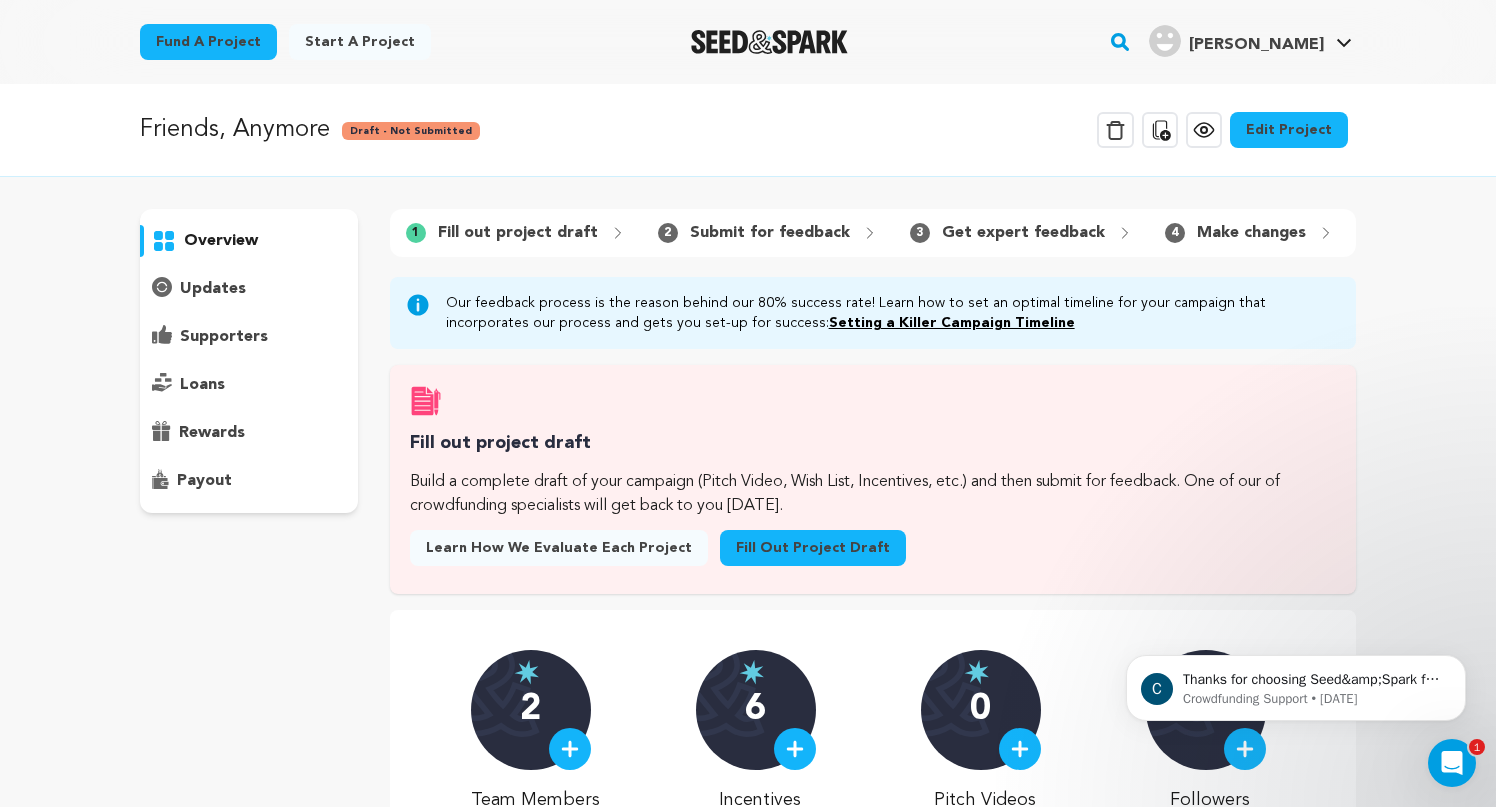 click on "Fund a project" at bounding box center [208, 42] 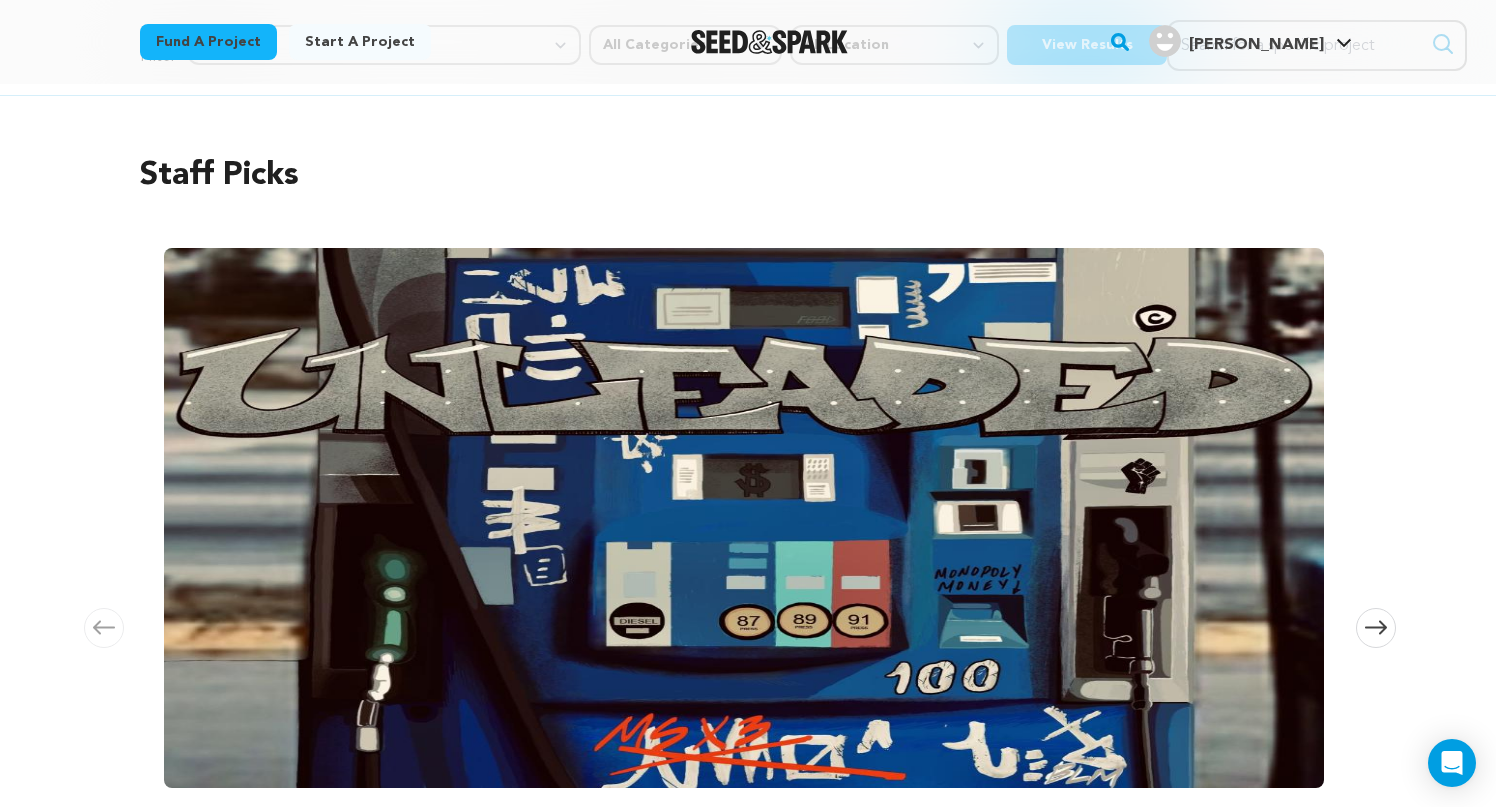 scroll, scrollTop: 47, scrollLeft: 0, axis: vertical 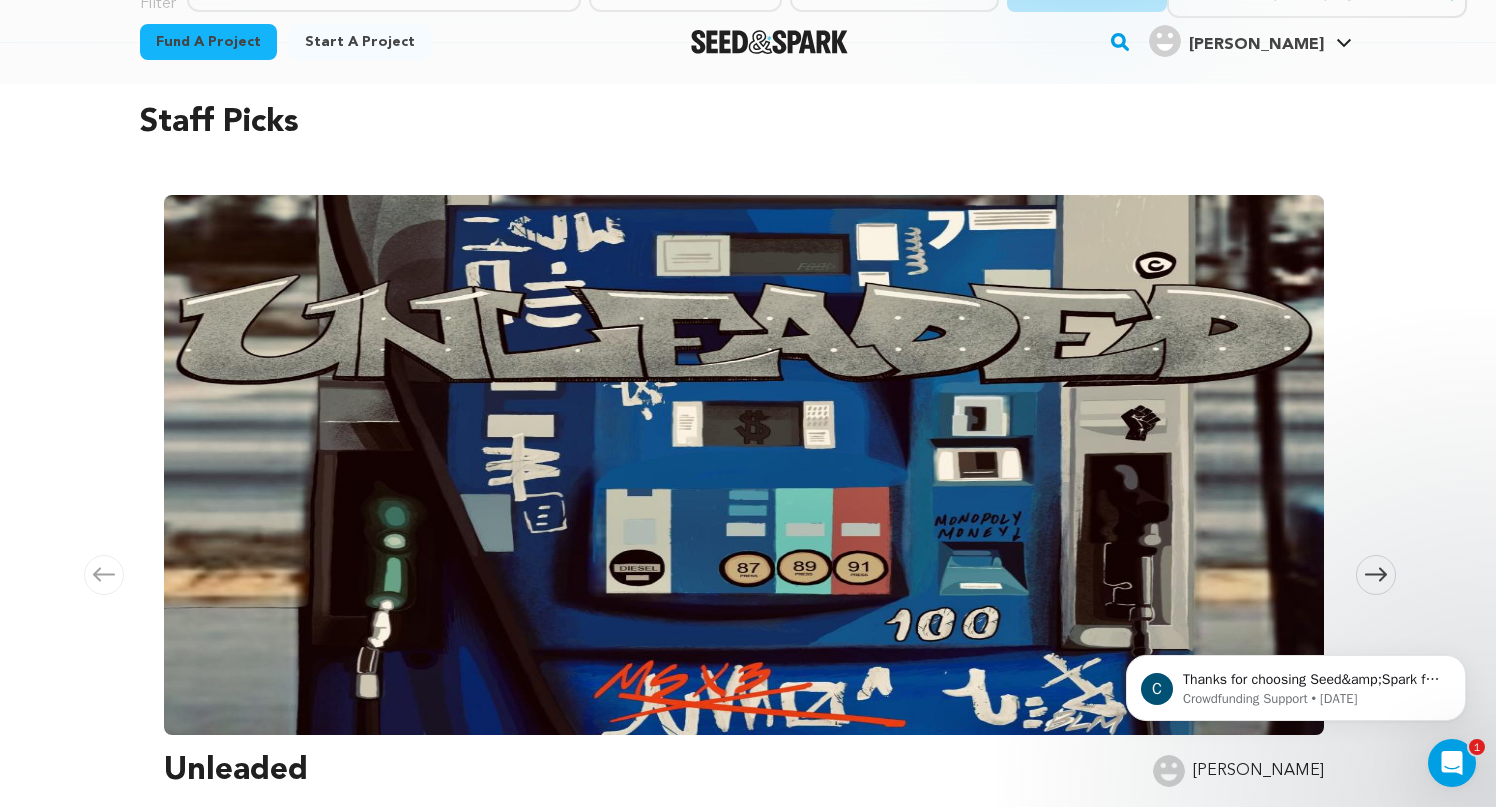 click at bounding box center (744, 465) 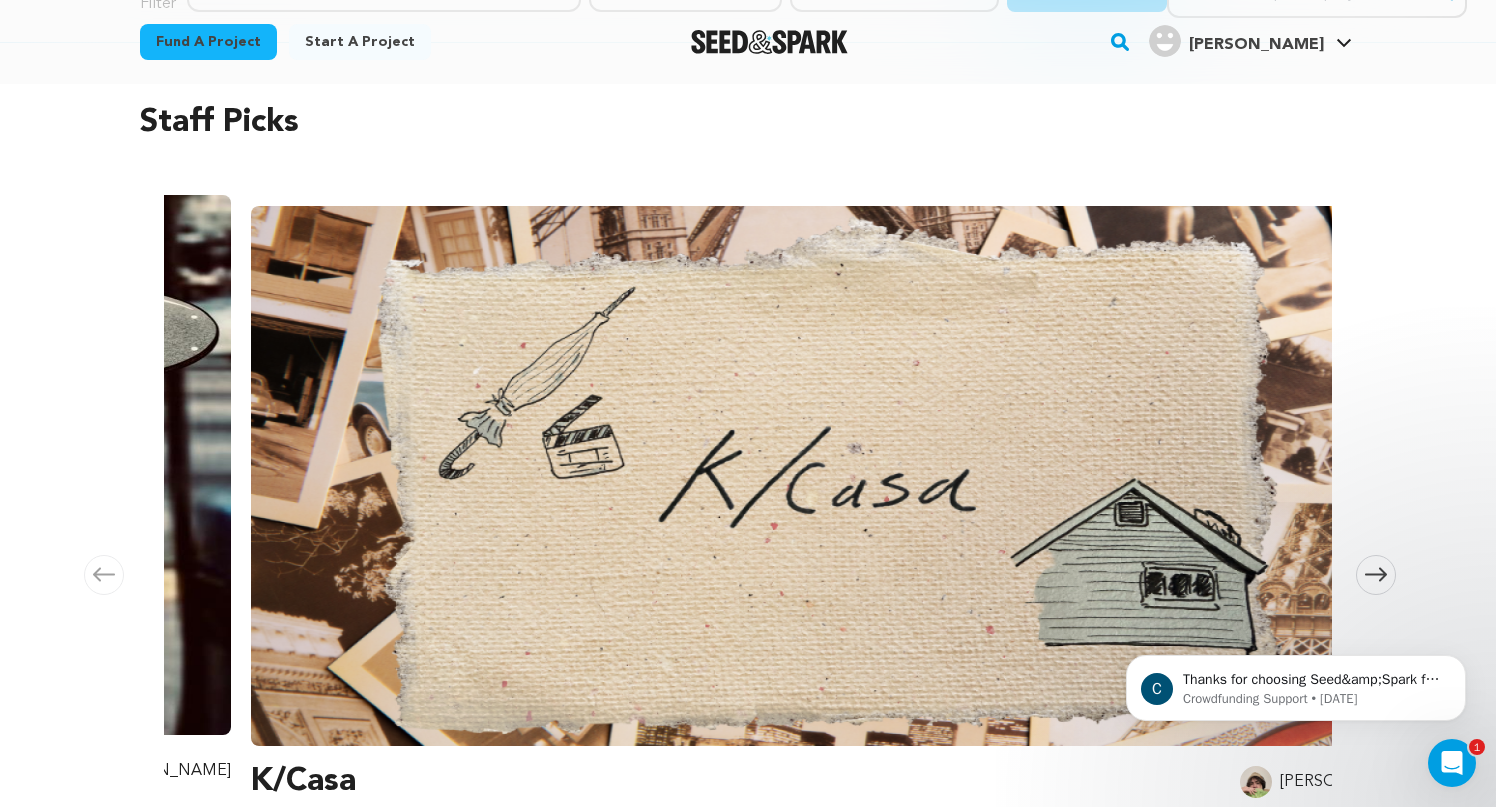 scroll, scrollTop: 0, scrollLeft: 1180, axis: horizontal 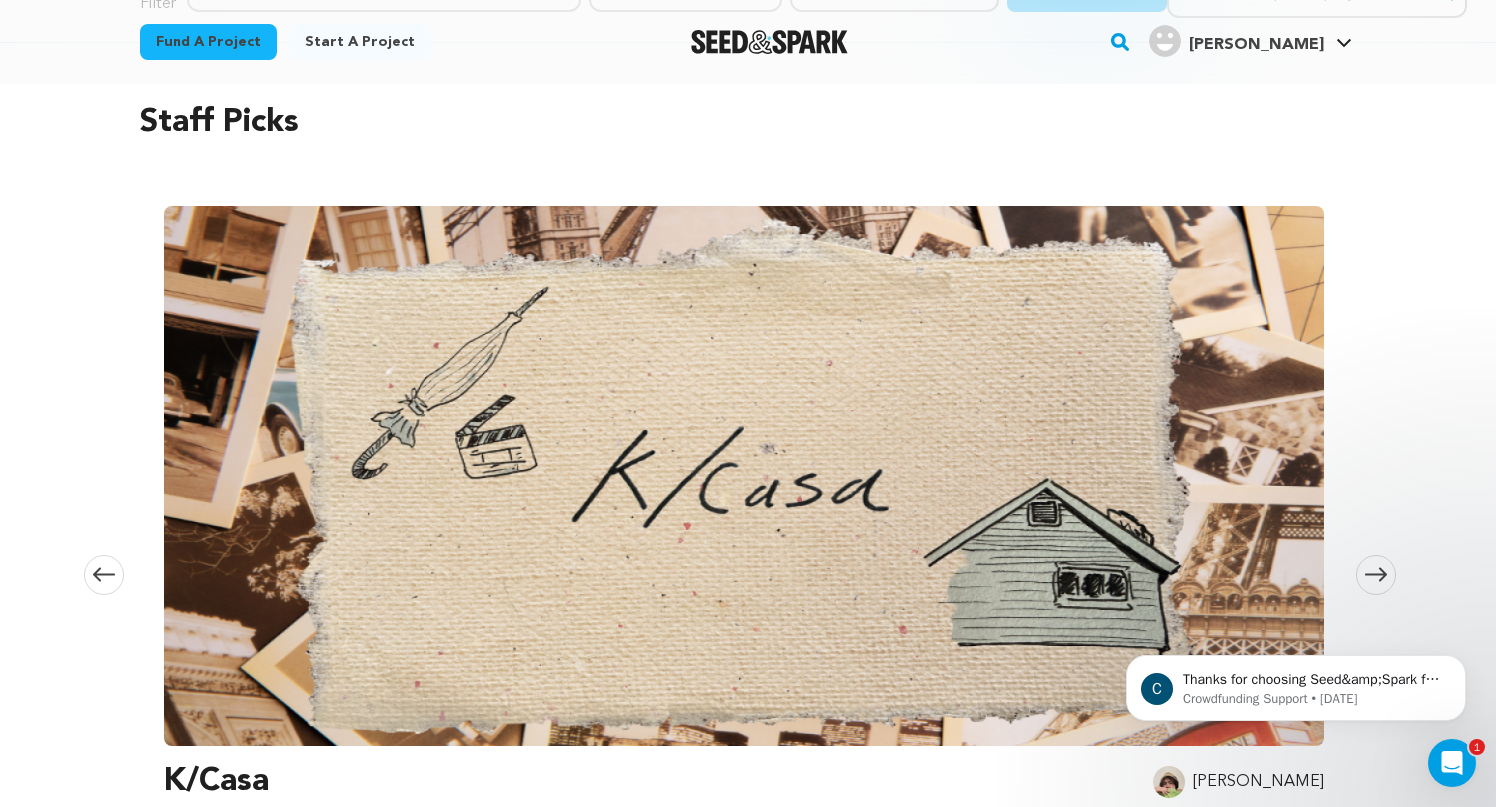 click at bounding box center (1376, 575) 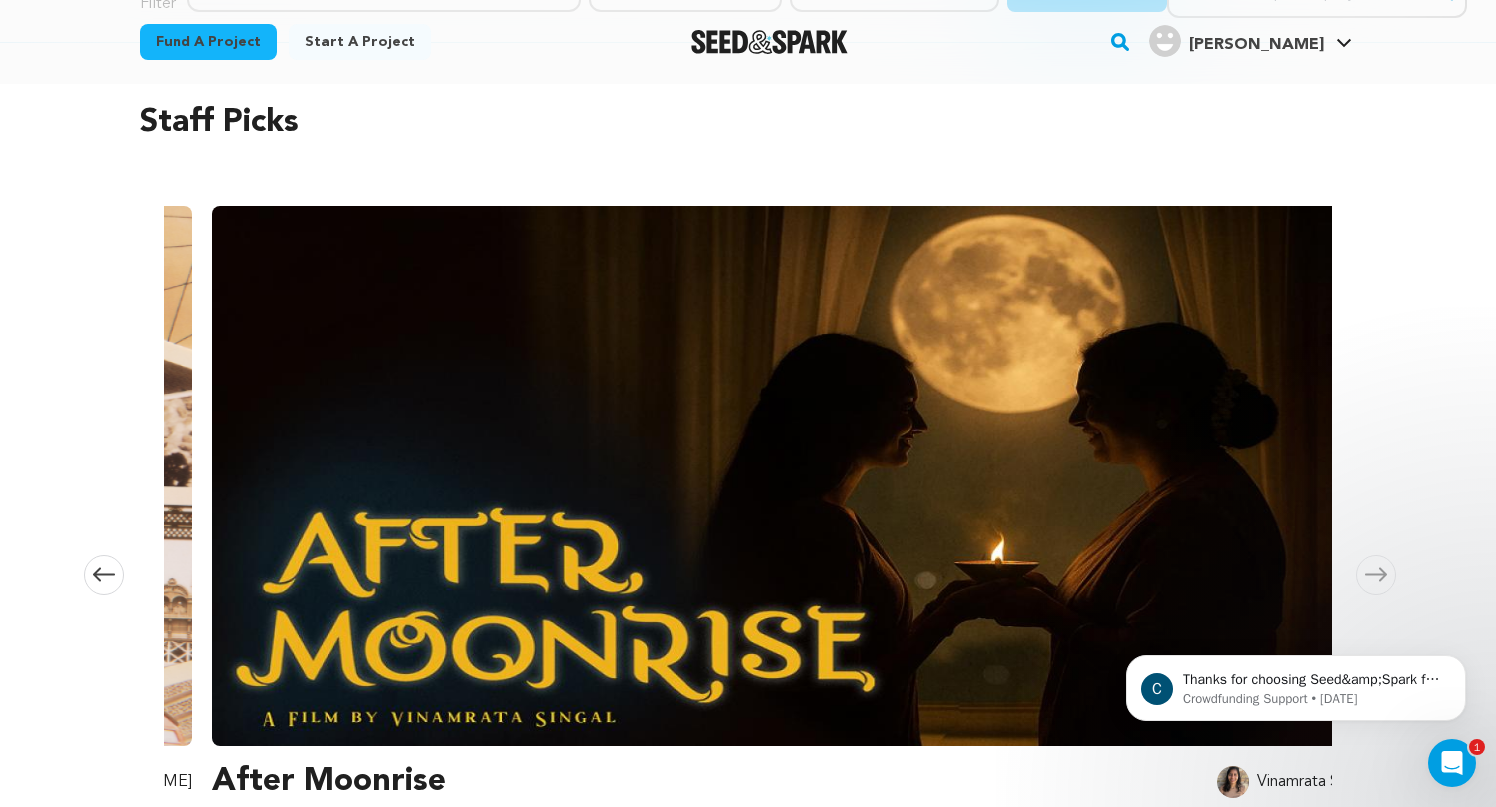 scroll, scrollTop: 0, scrollLeft: 2360, axis: horizontal 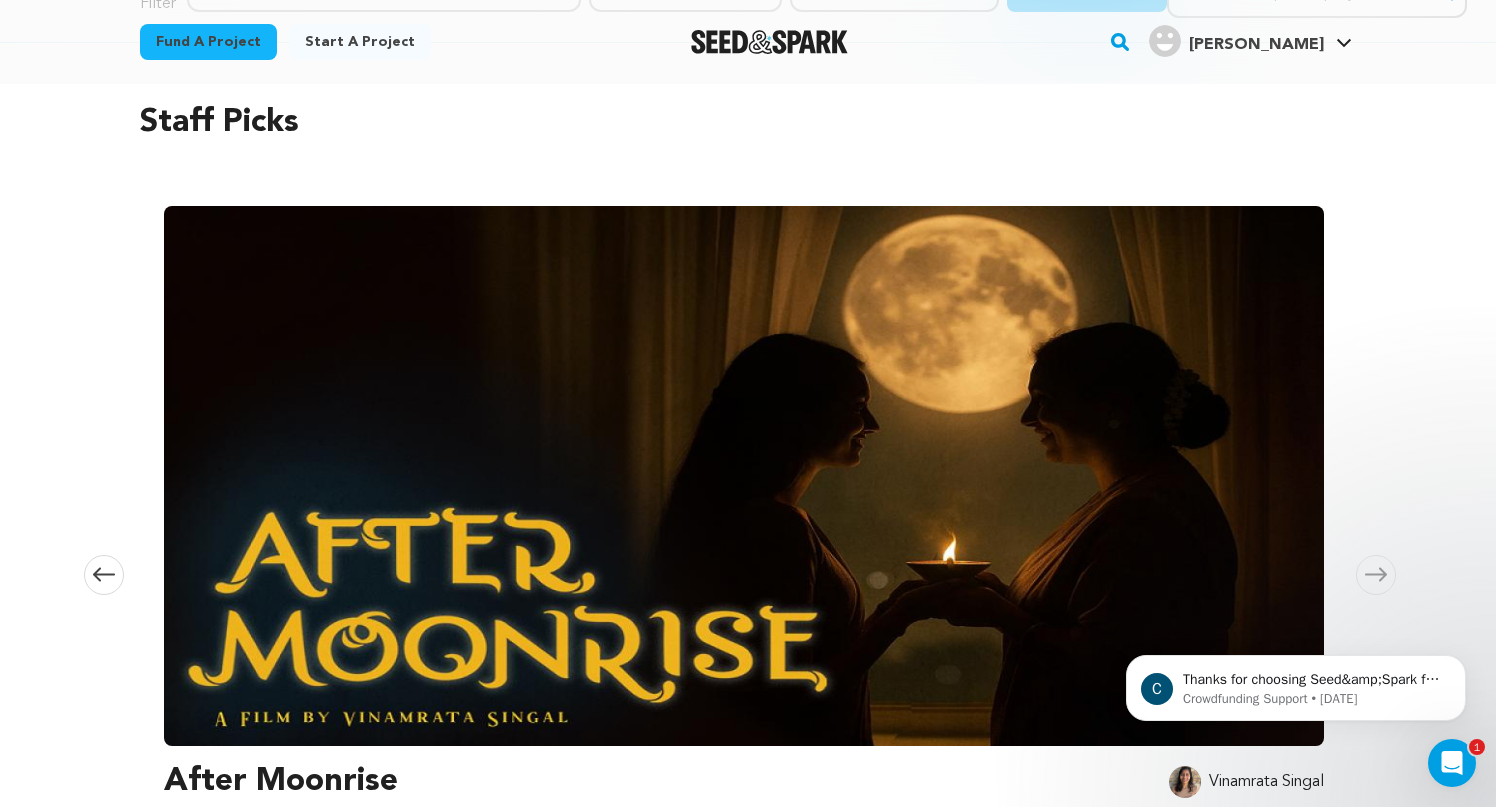 click at bounding box center (1376, 575) 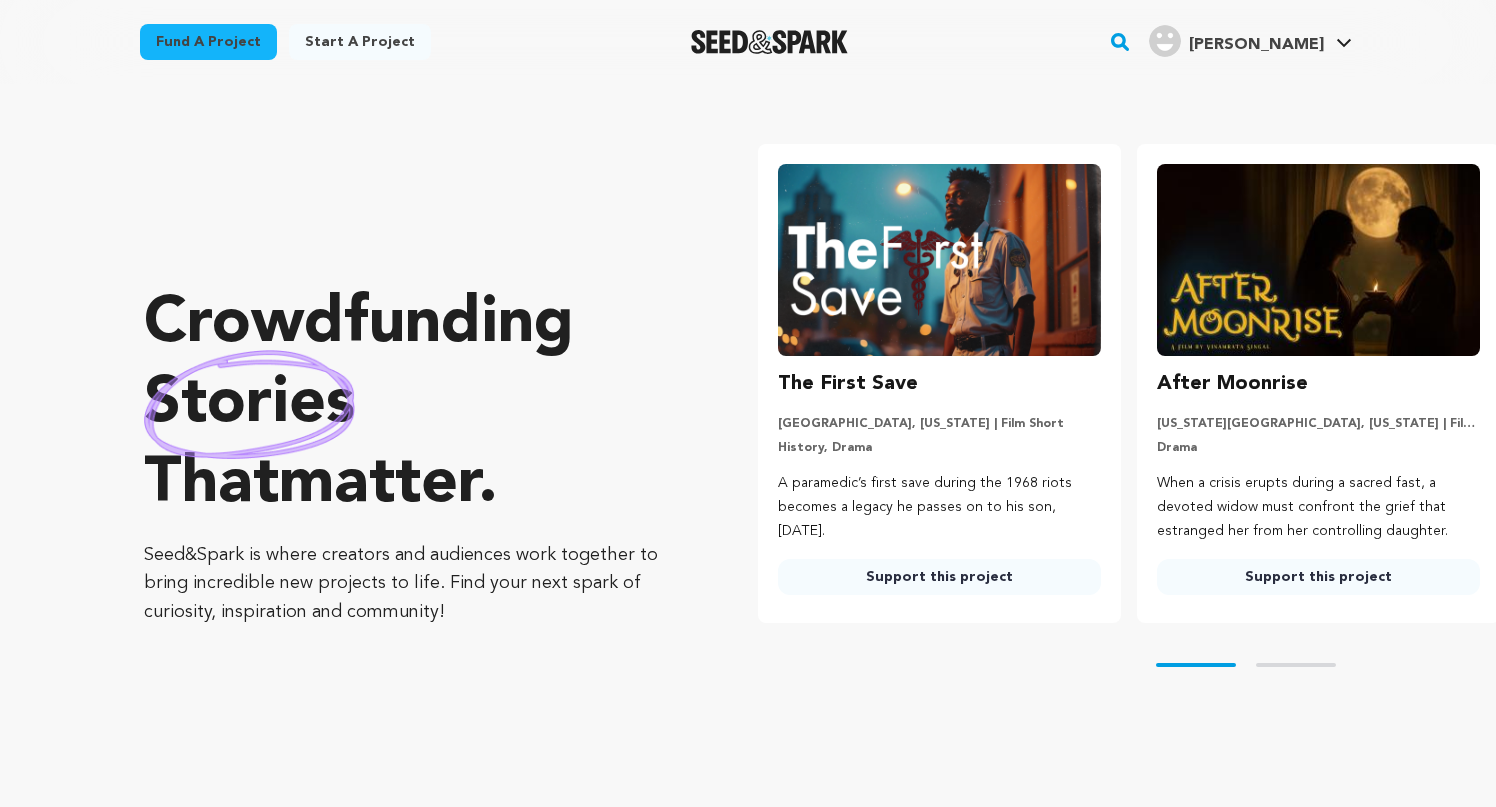 scroll, scrollTop: 0, scrollLeft: 0, axis: both 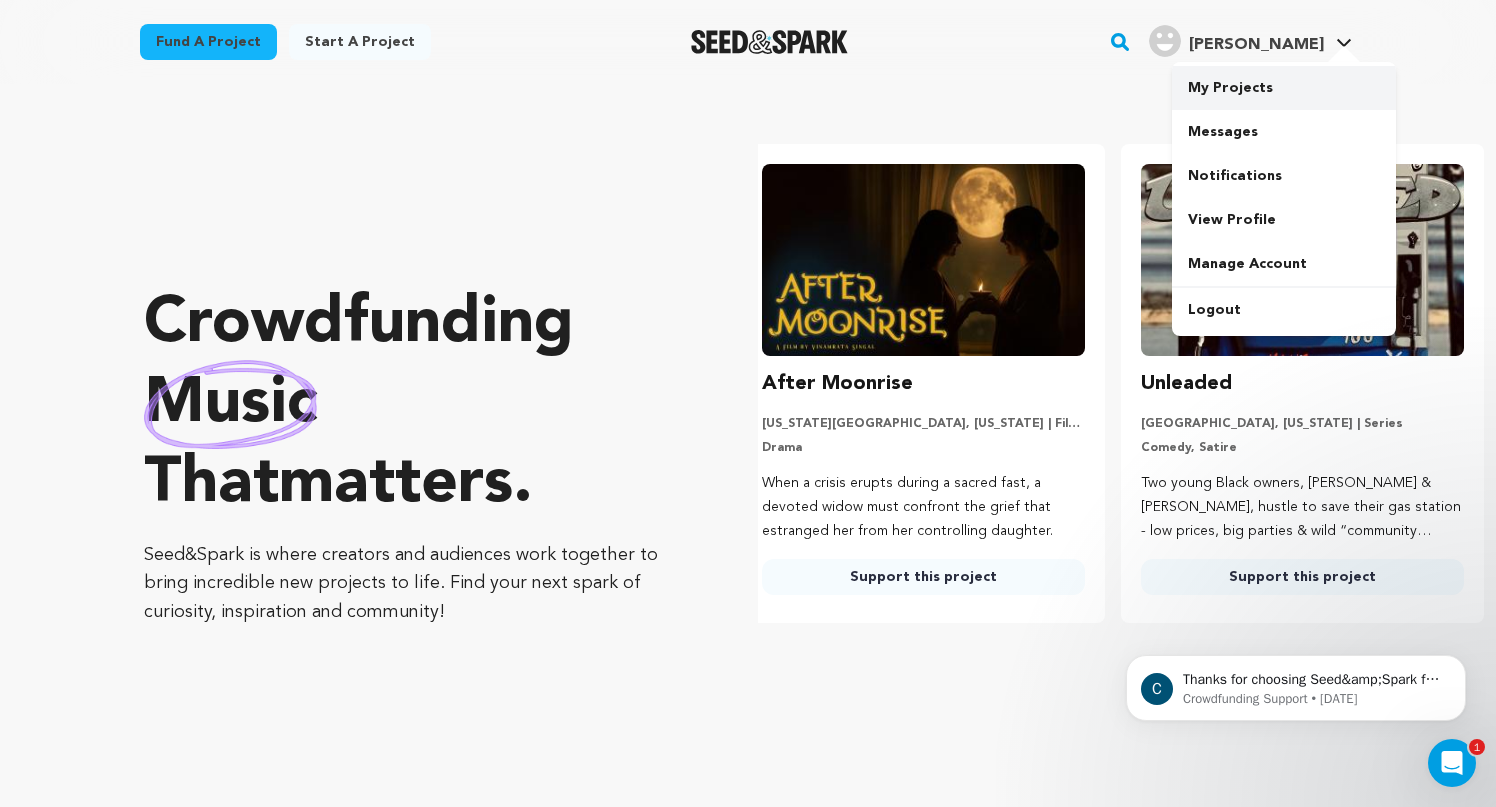 click on "My Projects" at bounding box center [1284, 88] 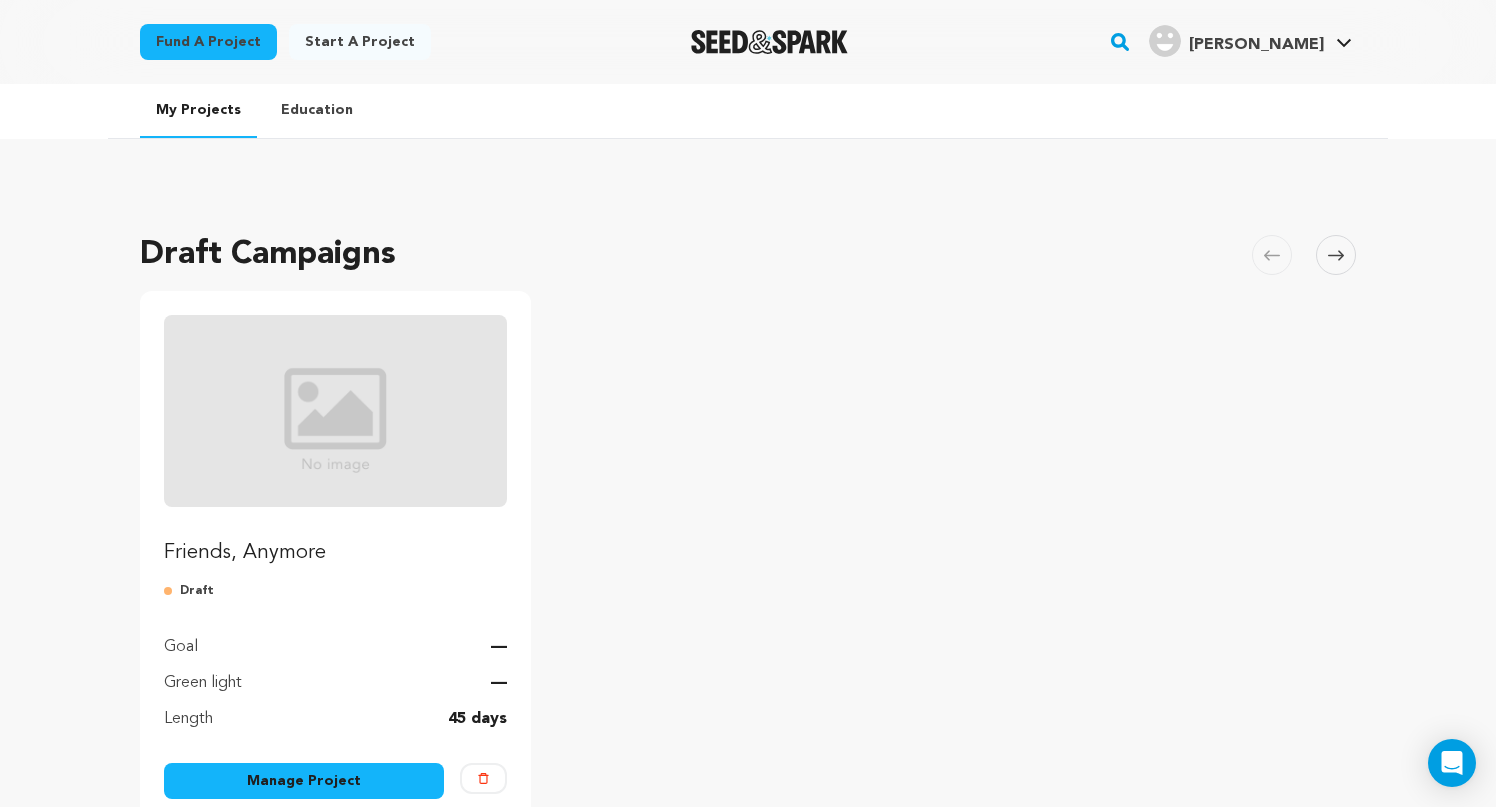 scroll, scrollTop: 0, scrollLeft: 0, axis: both 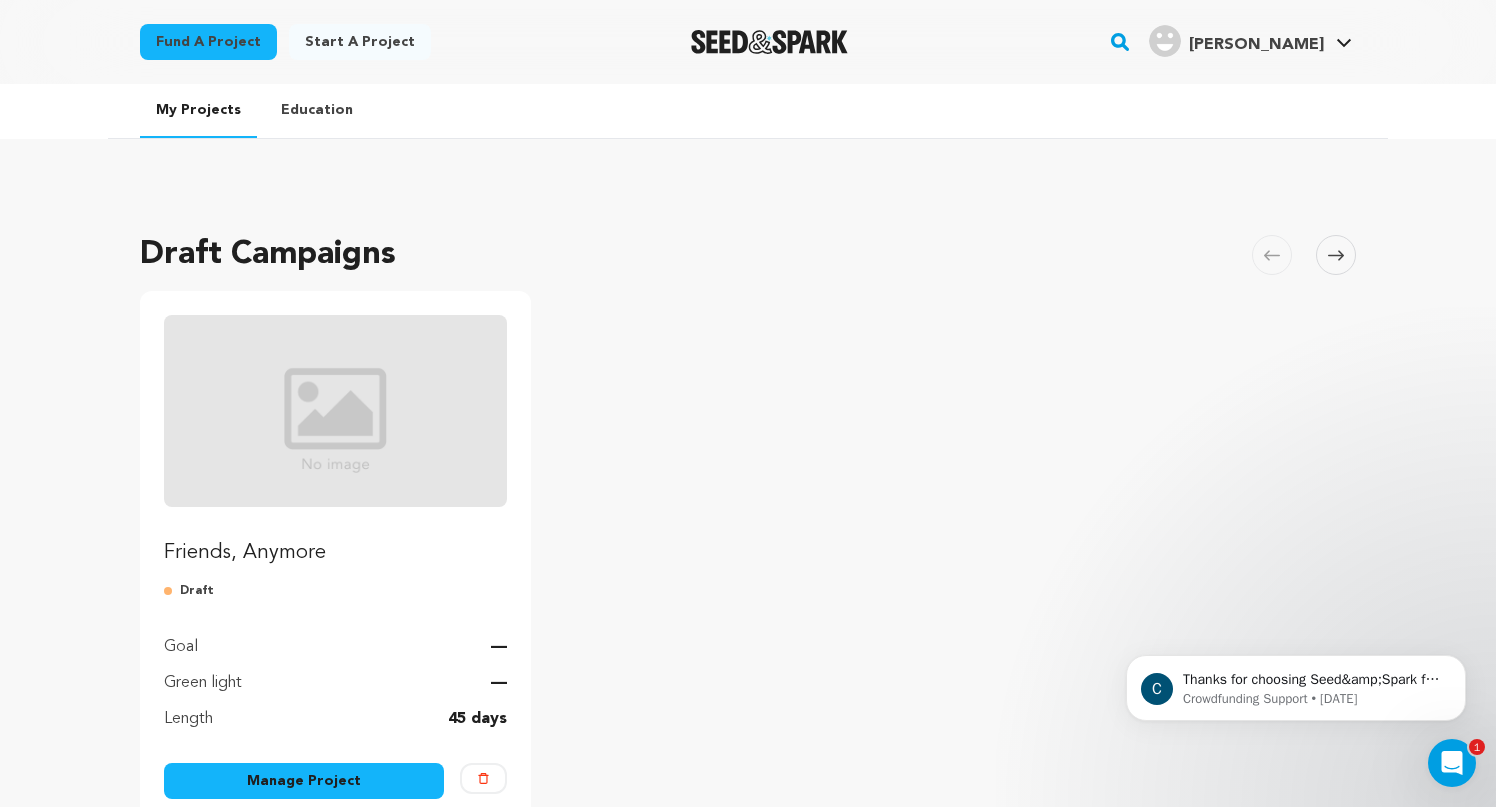 click at bounding box center (335, 411) 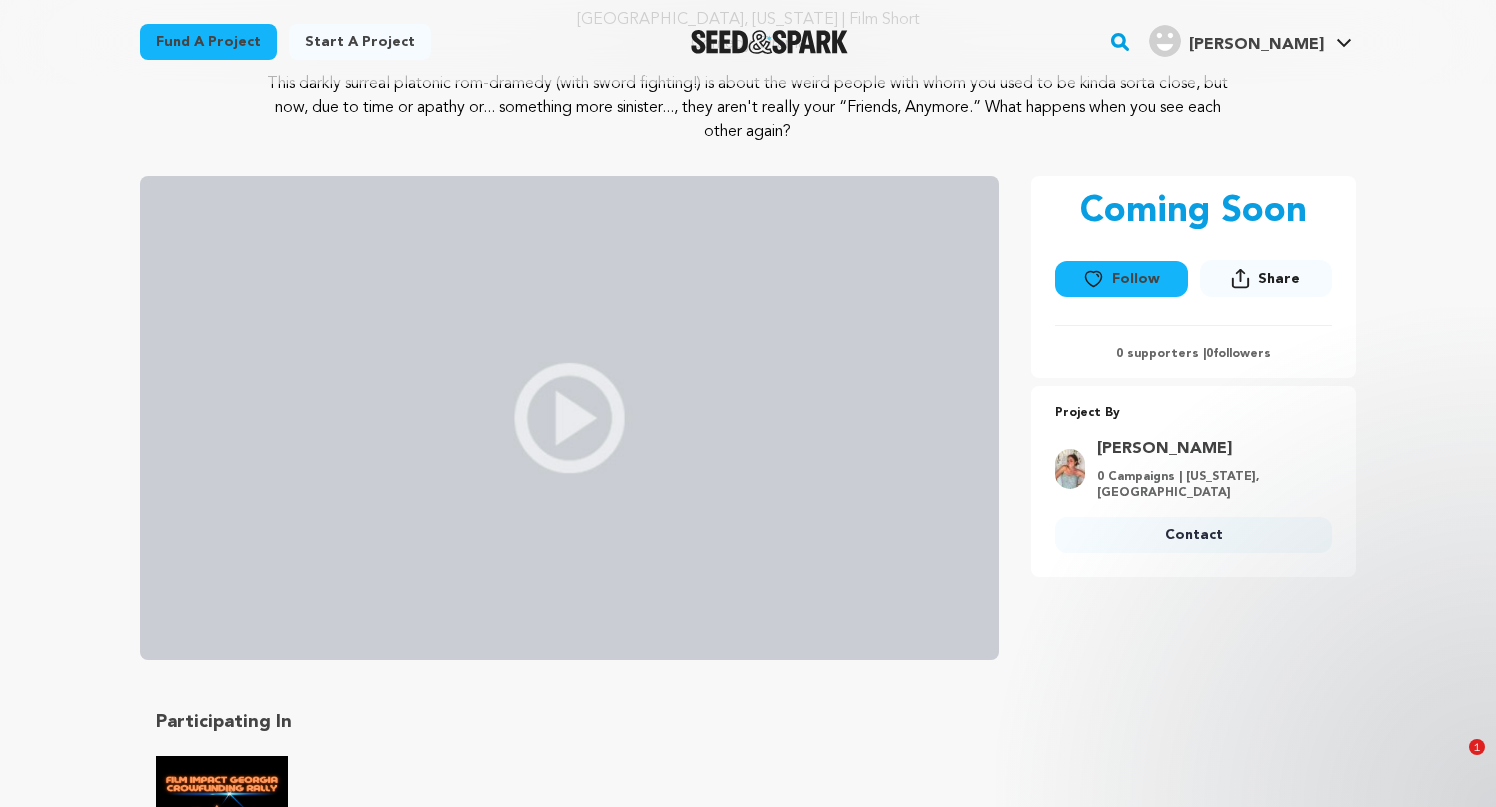 scroll, scrollTop: 259, scrollLeft: 0, axis: vertical 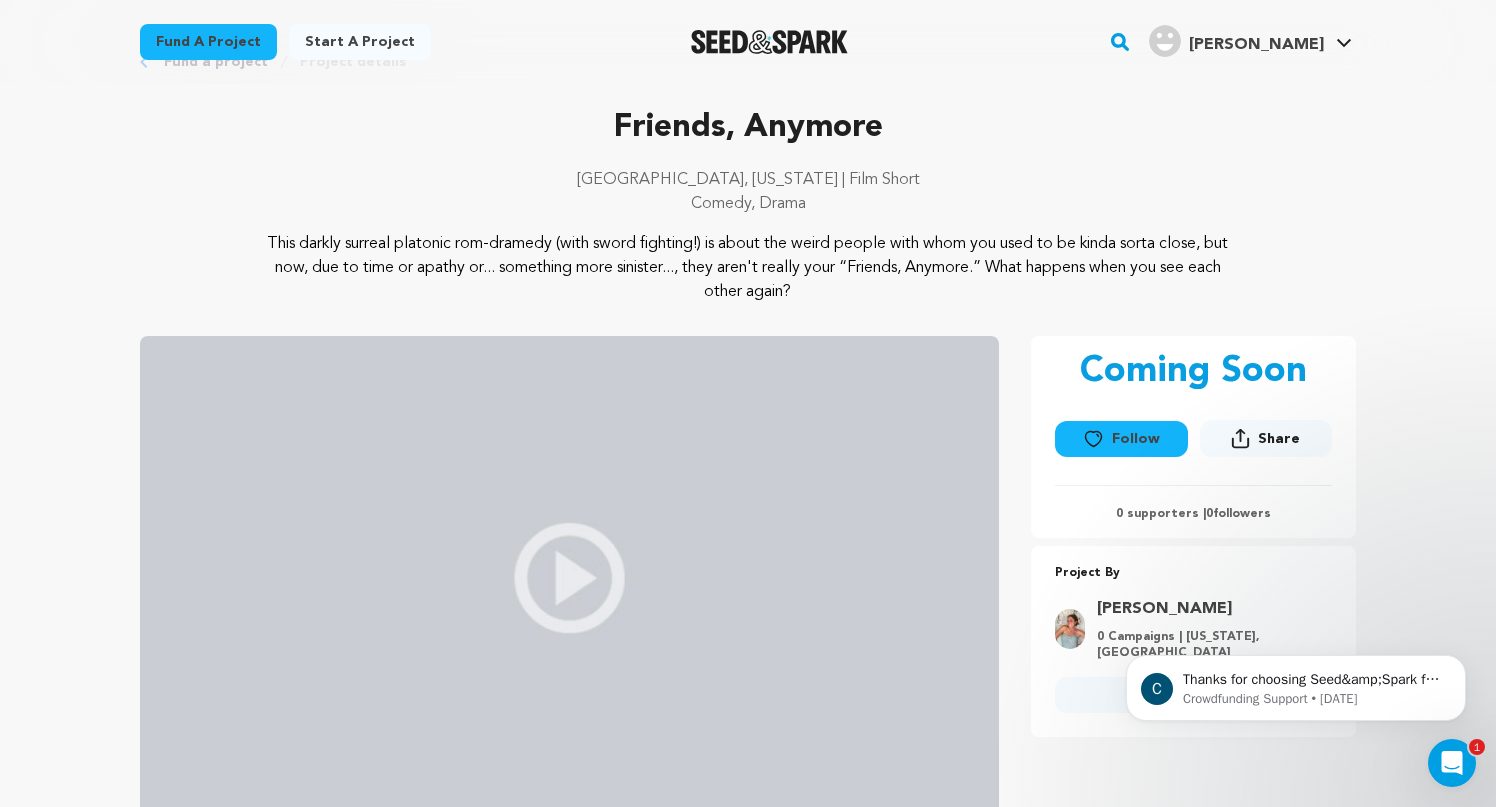 click at bounding box center (569, 578) 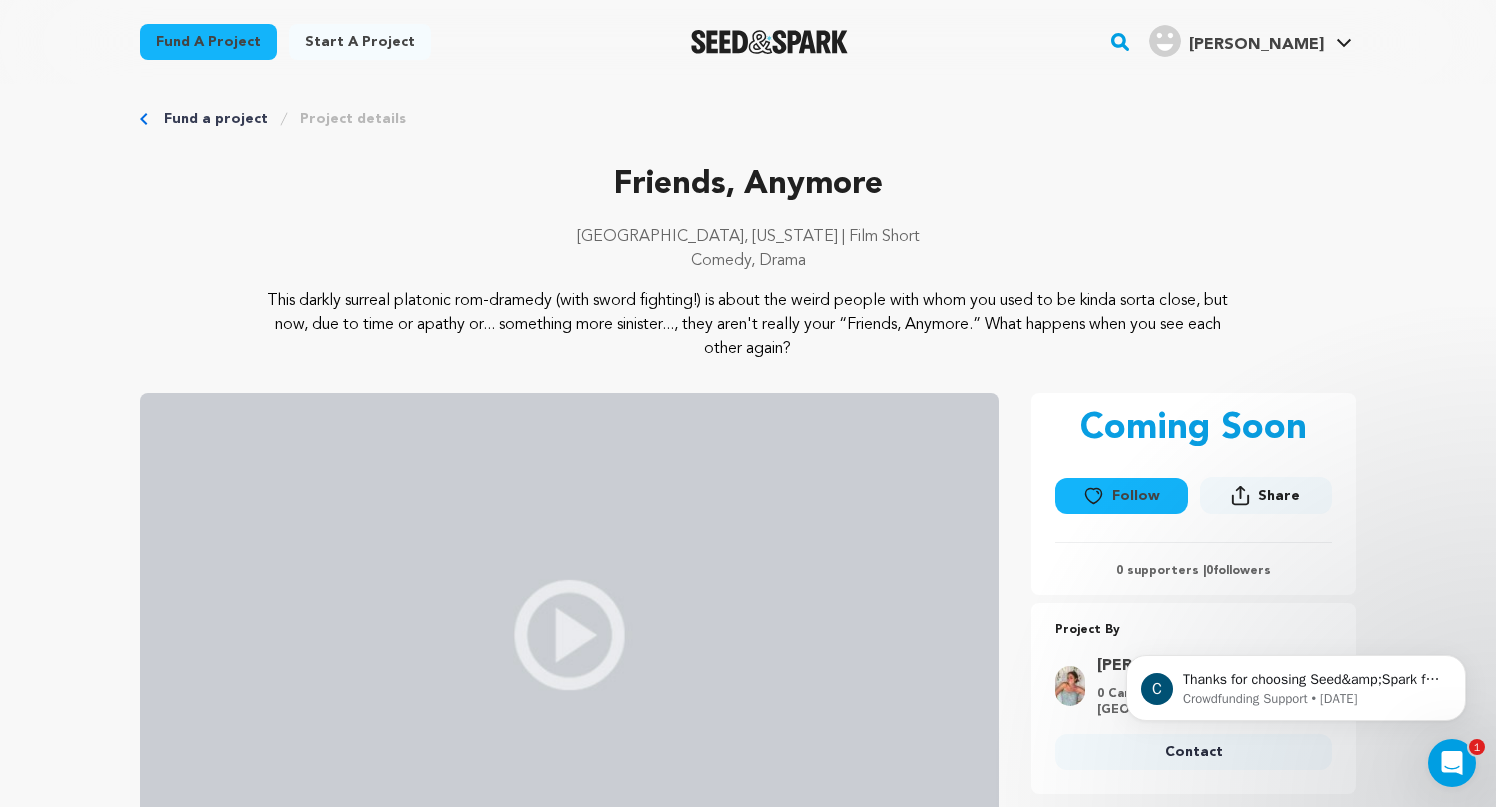 scroll, scrollTop: 0, scrollLeft: 0, axis: both 